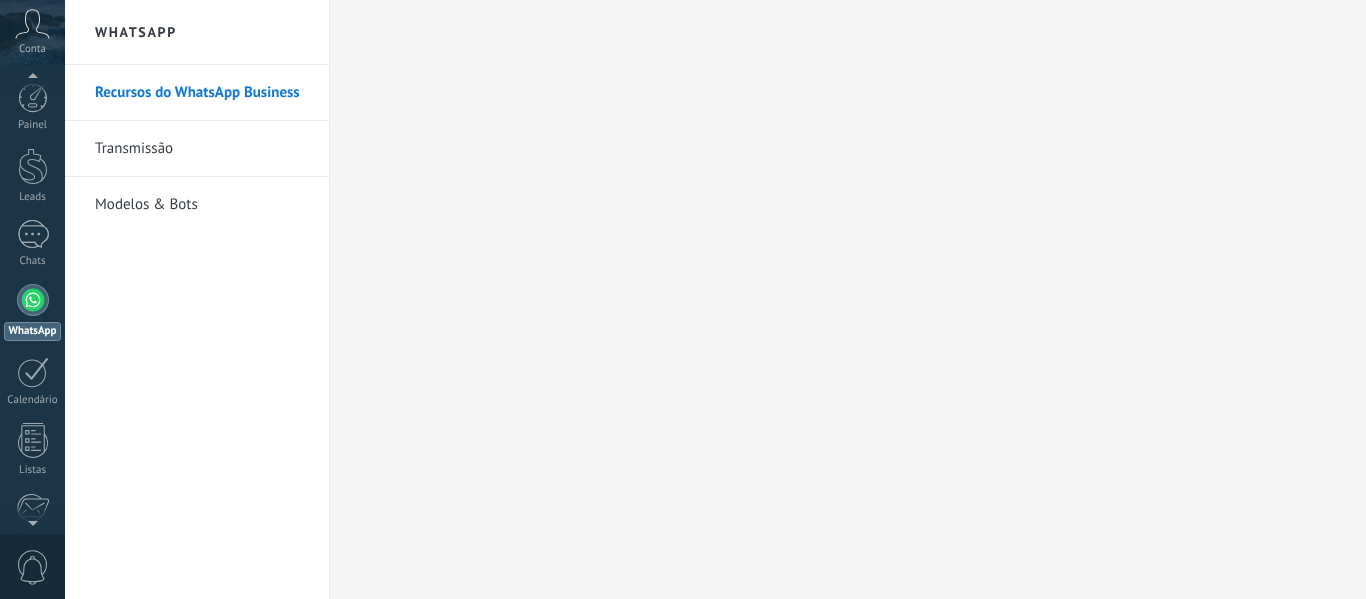 scroll, scrollTop: 0, scrollLeft: 0, axis: both 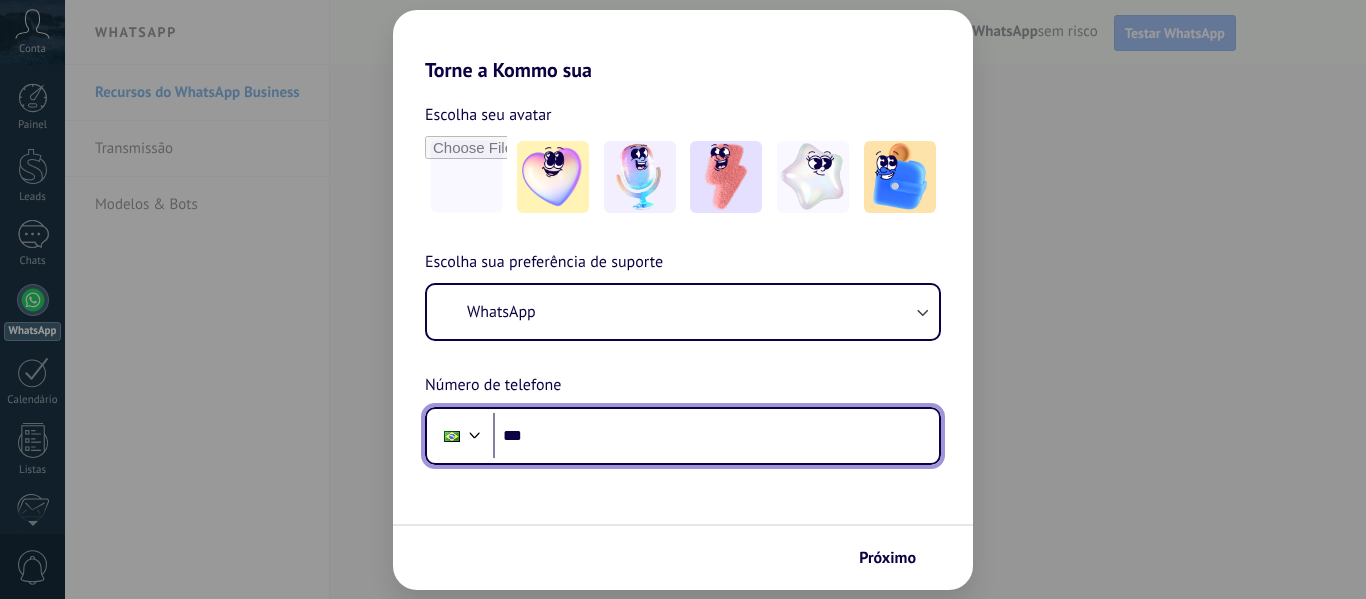 click on "***" at bounding box center (716, 436) 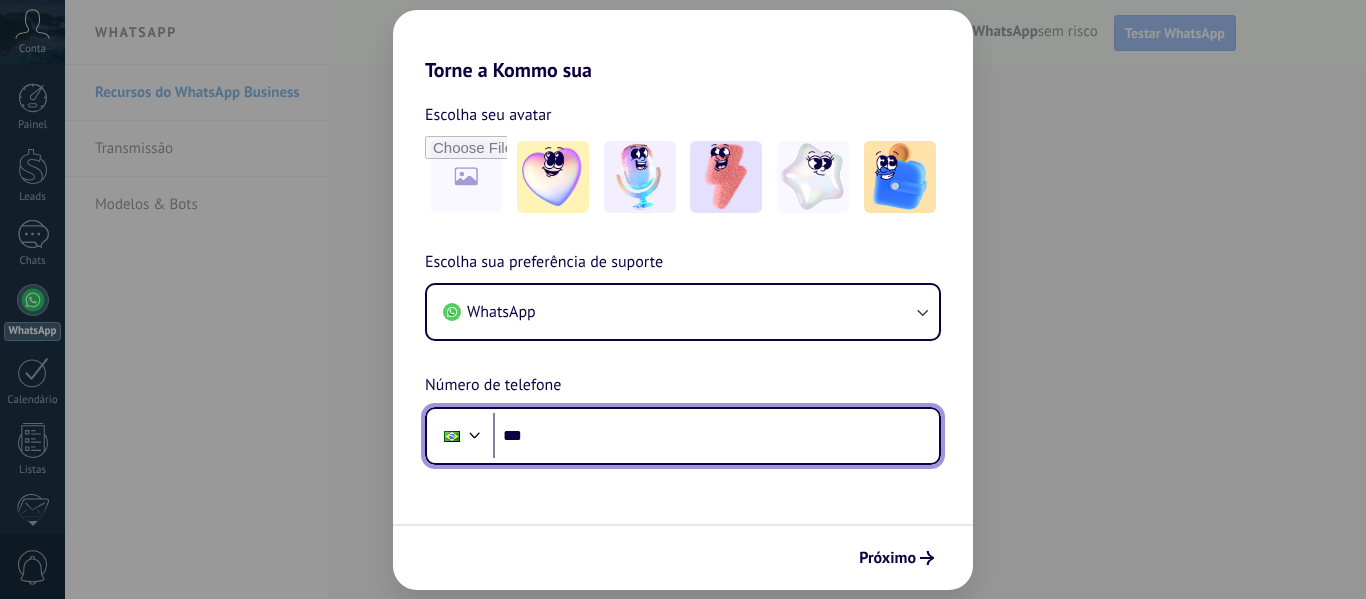 scroll, scrollTop: 0, scrollLeft: 0, axis: both 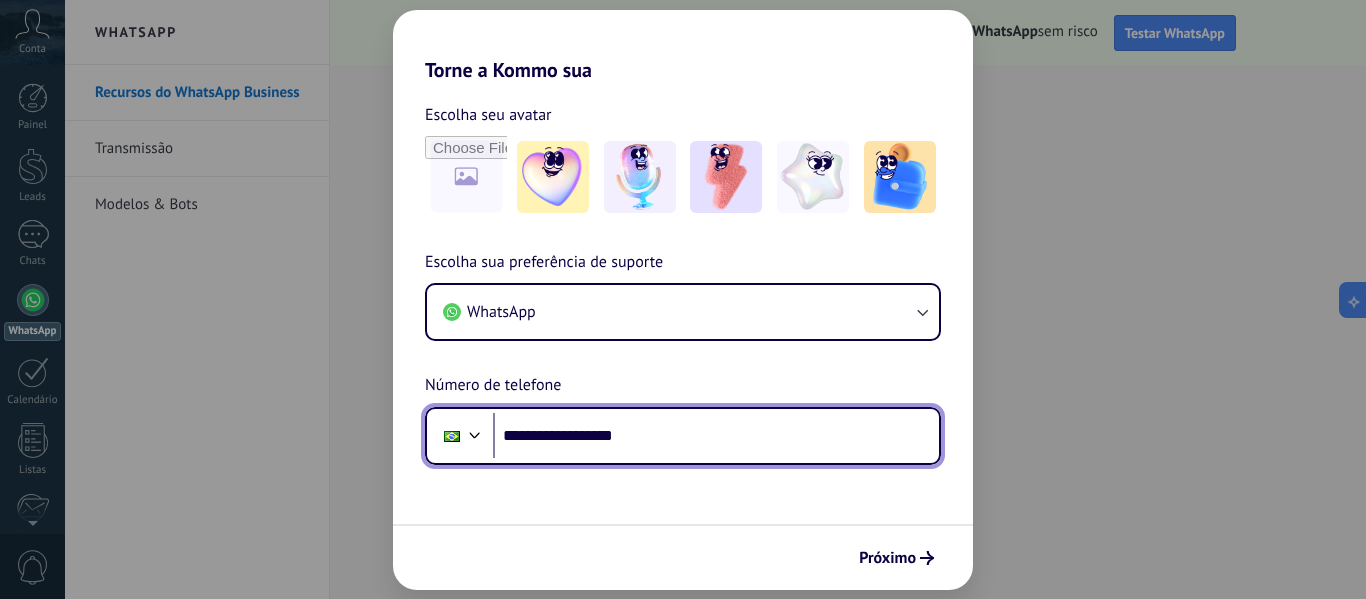 type on "**********" 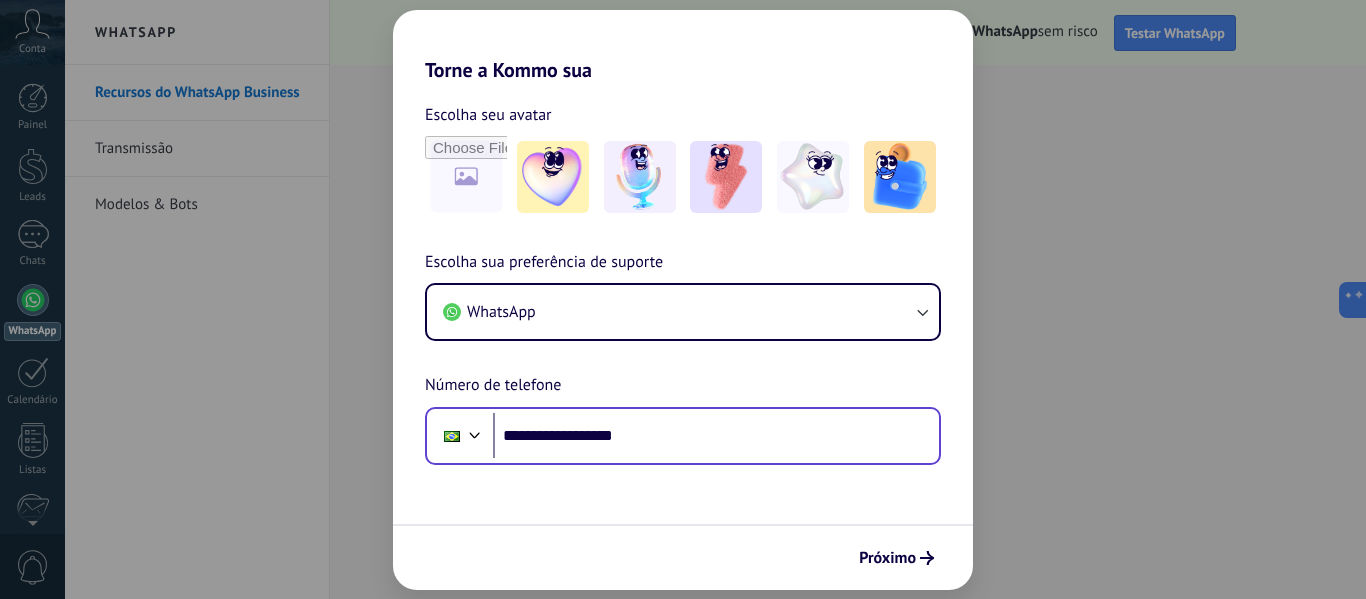 scroll, scrollTop: 0, scrollLeft: 0, axis: both 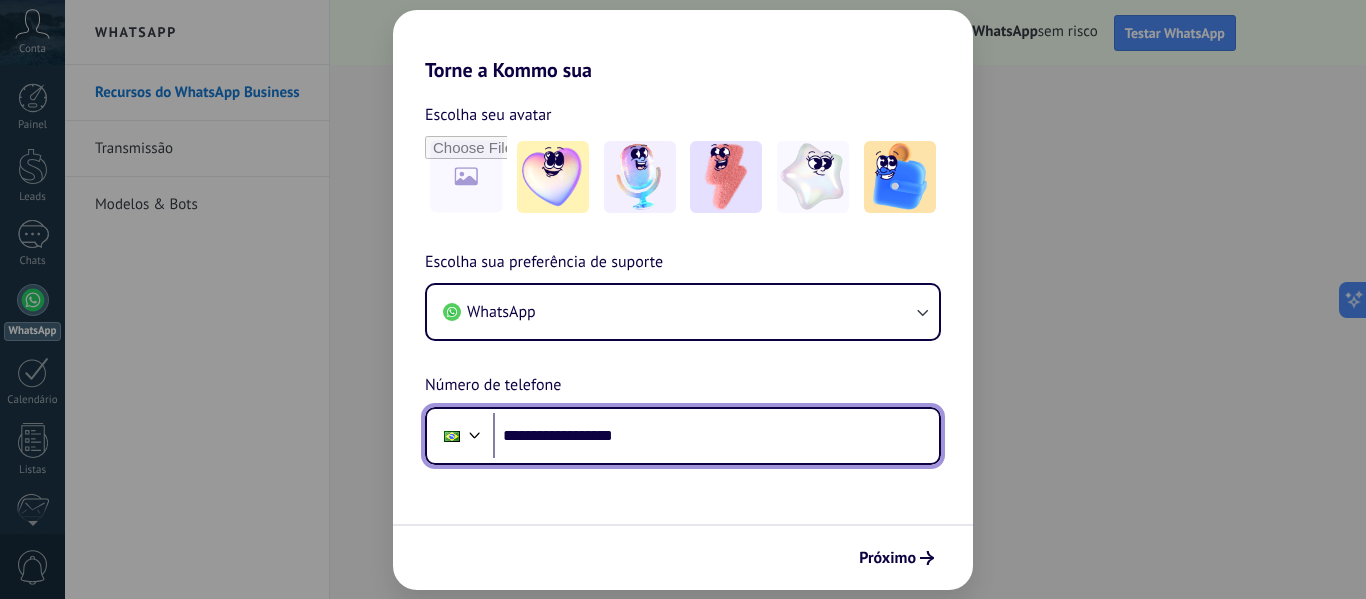 click on "**********" at bounding box center [716, 436] 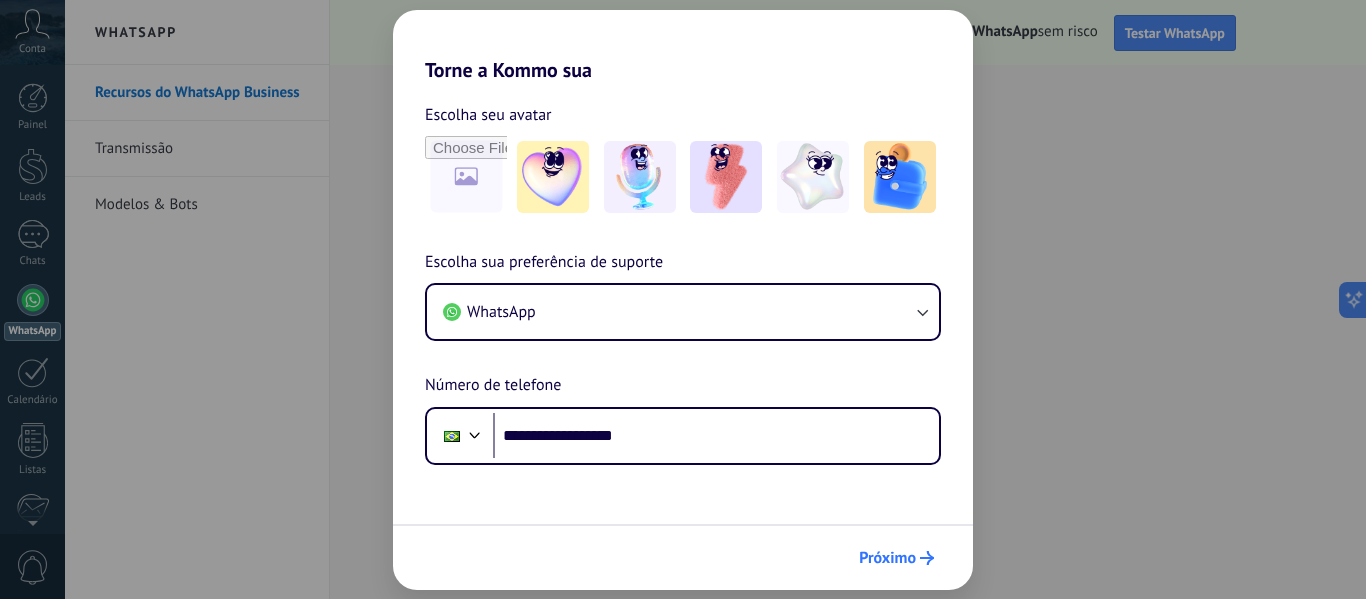 click at bounding box center (927, 558) 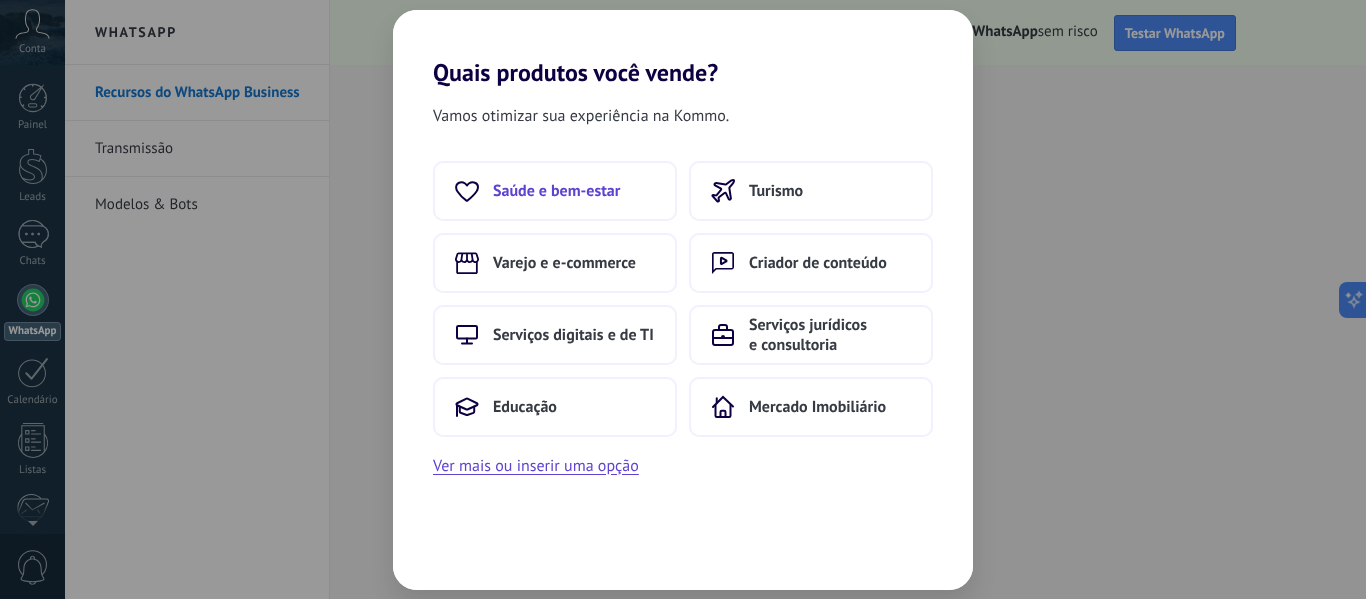 click on "Saúde e bem-estar" at bounding box center (556, 191) 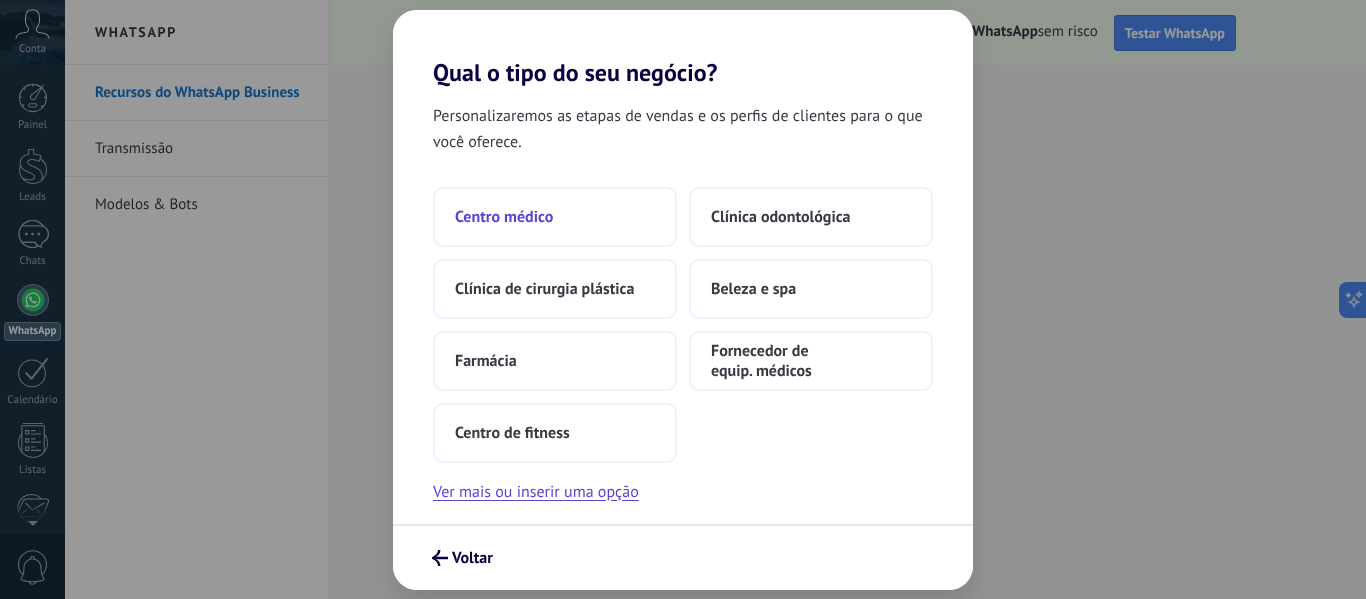 click on "Centro médico" at bounding box center [555, 217] 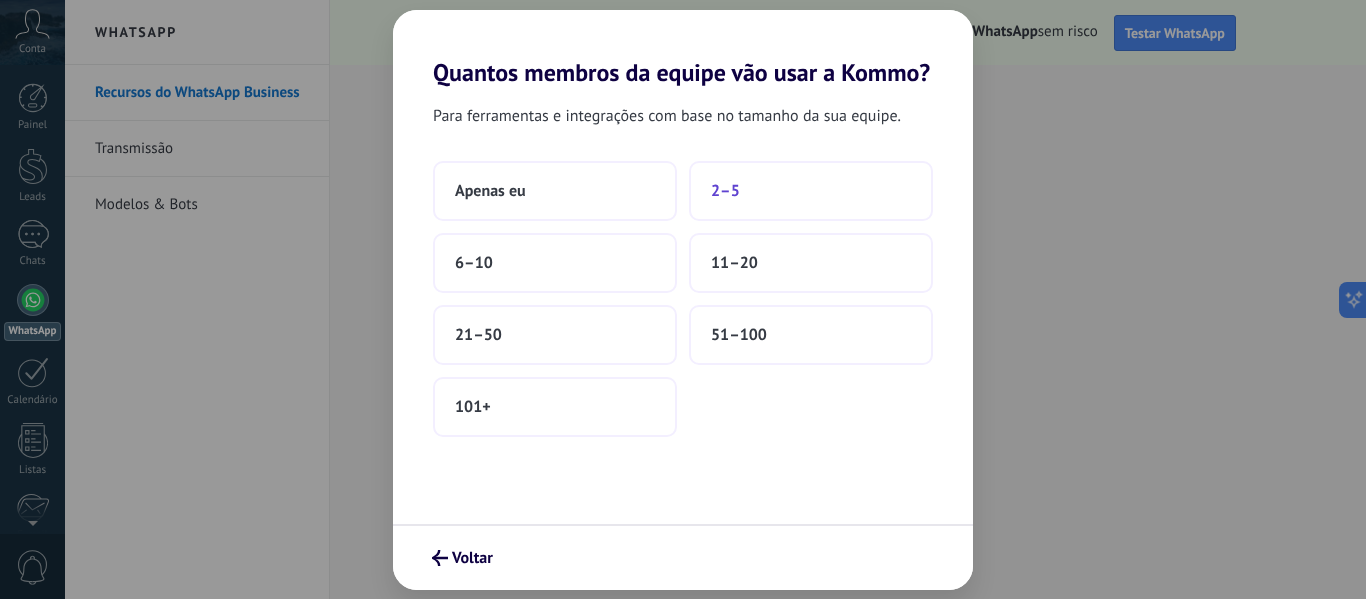 click on "2–5" at bounding box center (490, 191) 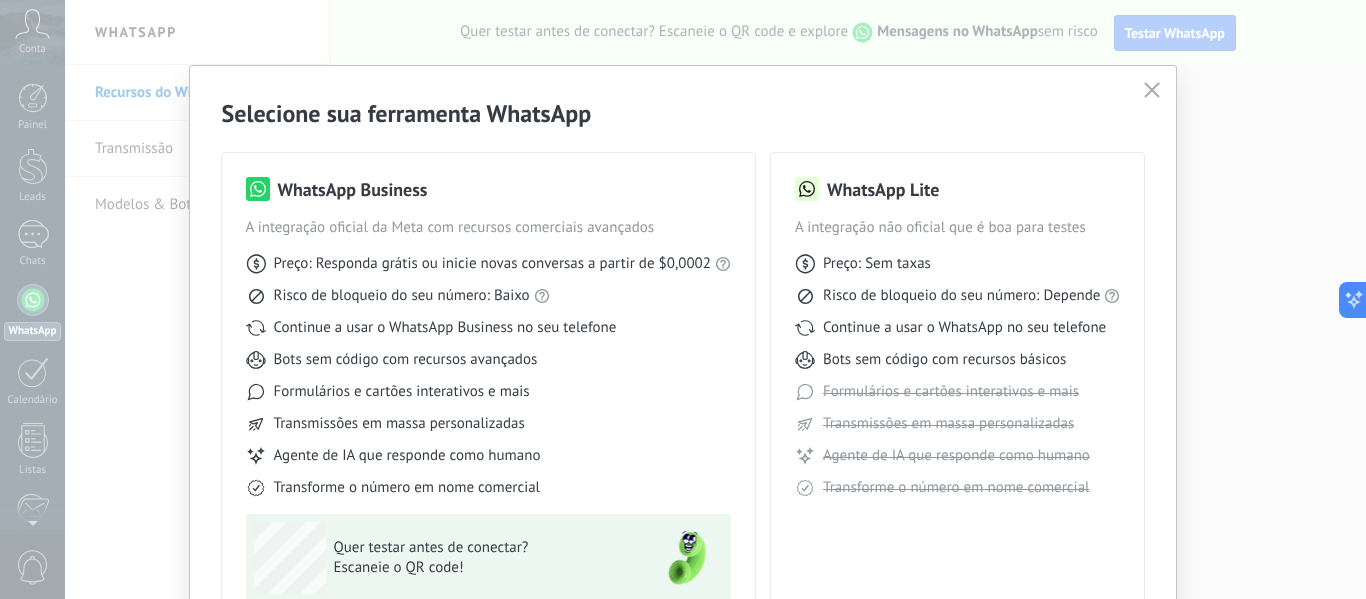 scroll, scrollTop: 186, scrollLeft: 0, axis: vertical 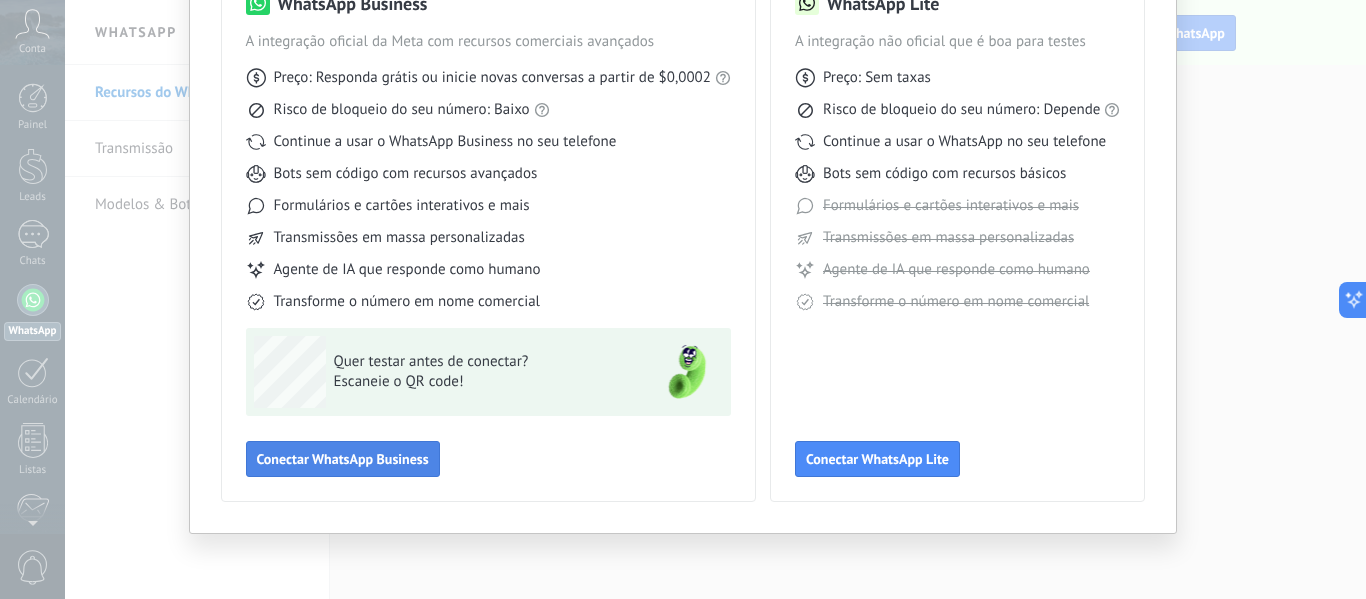 click on "Conectar WhatsApp Business" at bounding box center [343, 459] 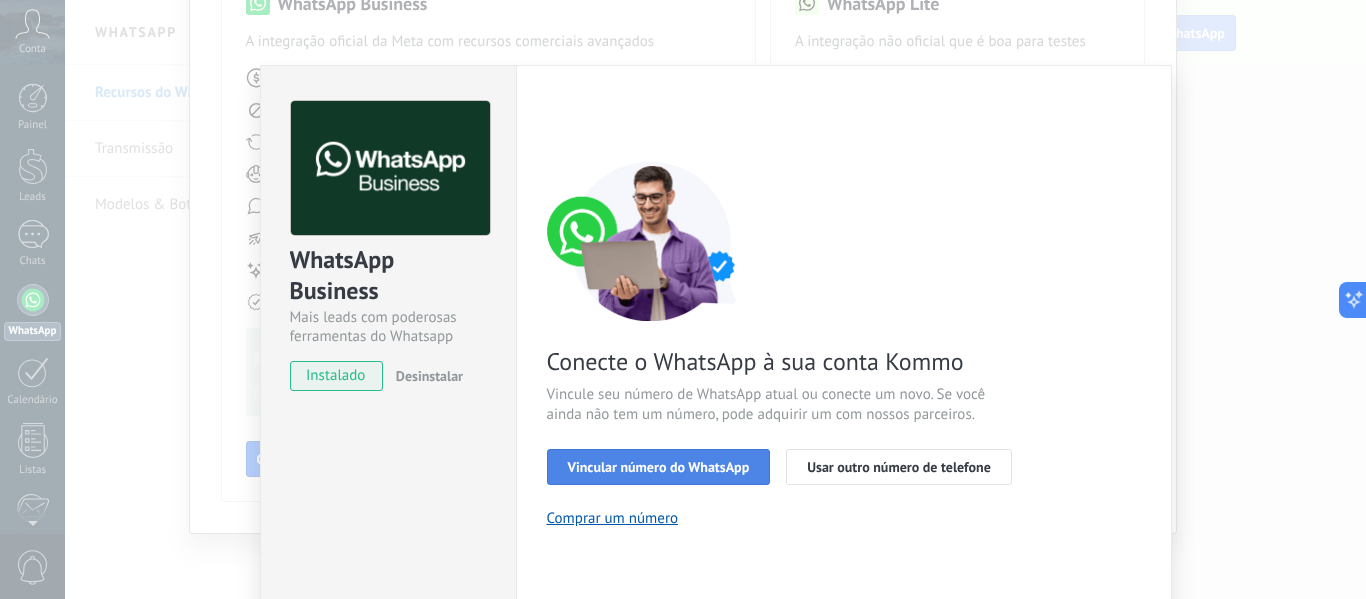 click on "Vincular número do WhatsApp" at bounding box center [659, 467] 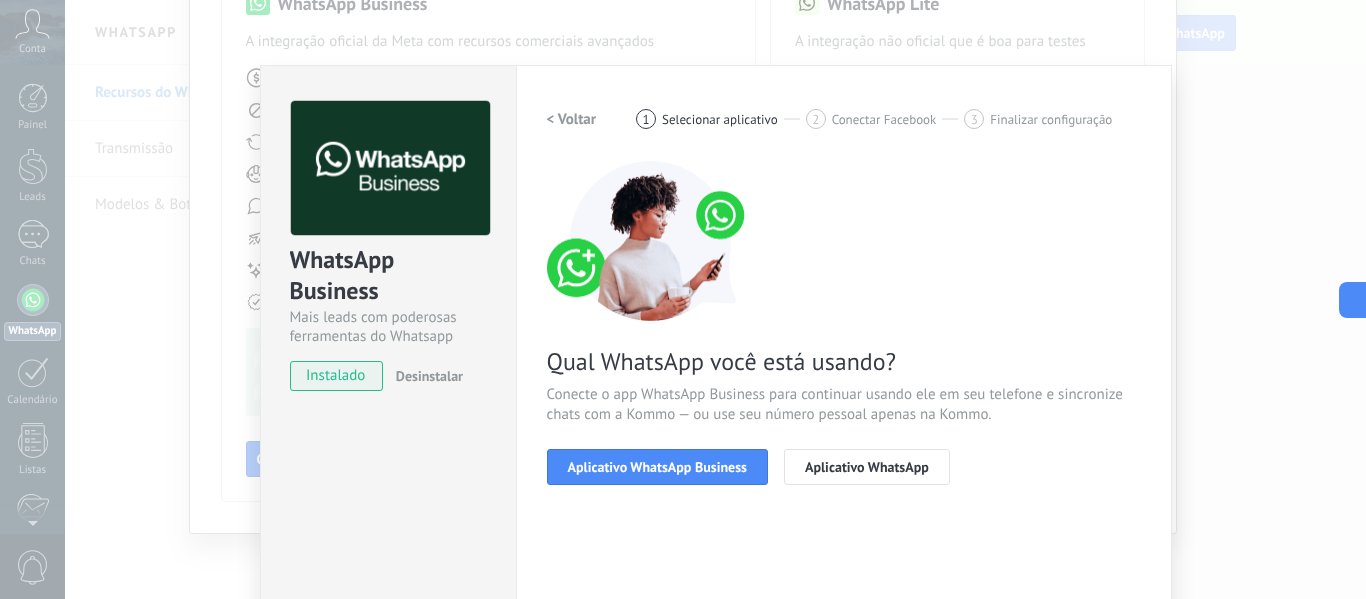 click on "Aplicativo WhatsApp Business" at bounding box center [657, 467] 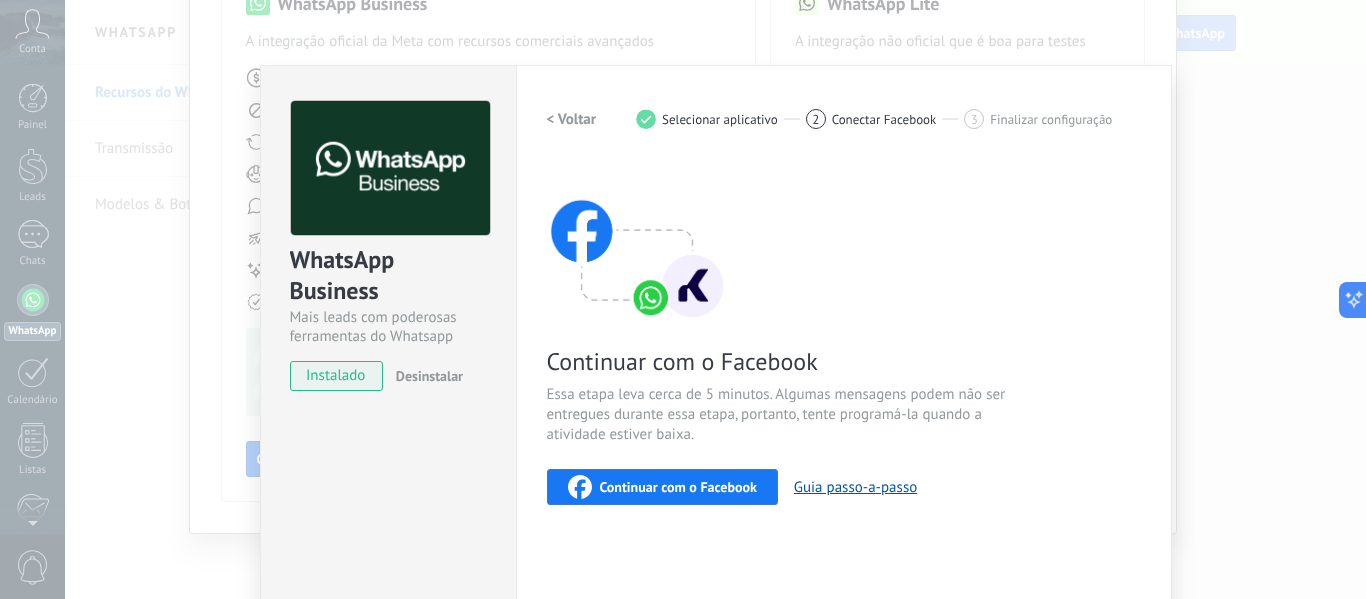 click on "Continuar com o Facebook" at bounding box center [678, 487] 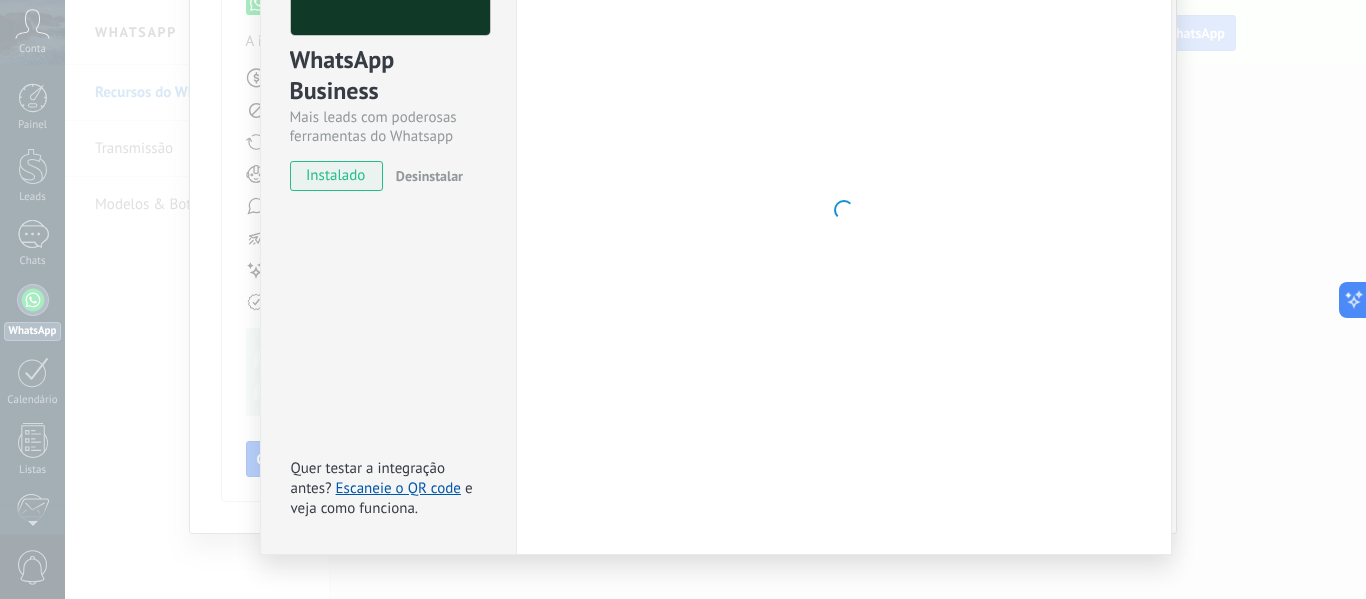 scroll, scrollTop: 231, scrollLeft: 0, axis: vertical 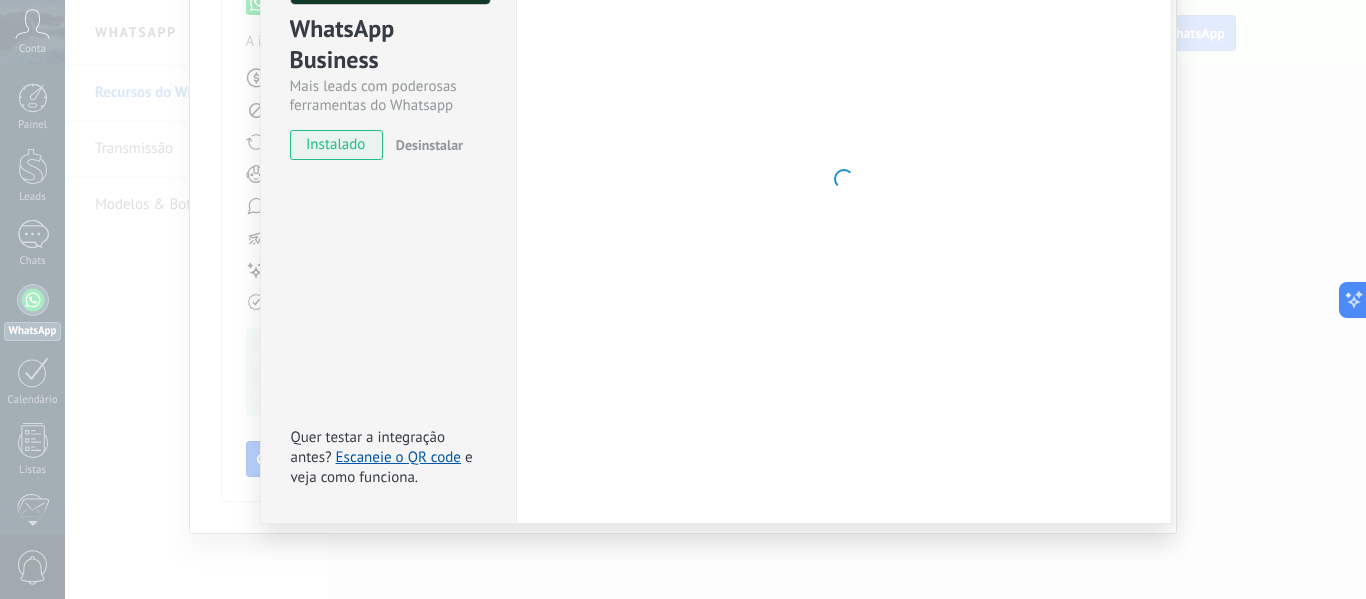 click at bounding box center (844, 179) 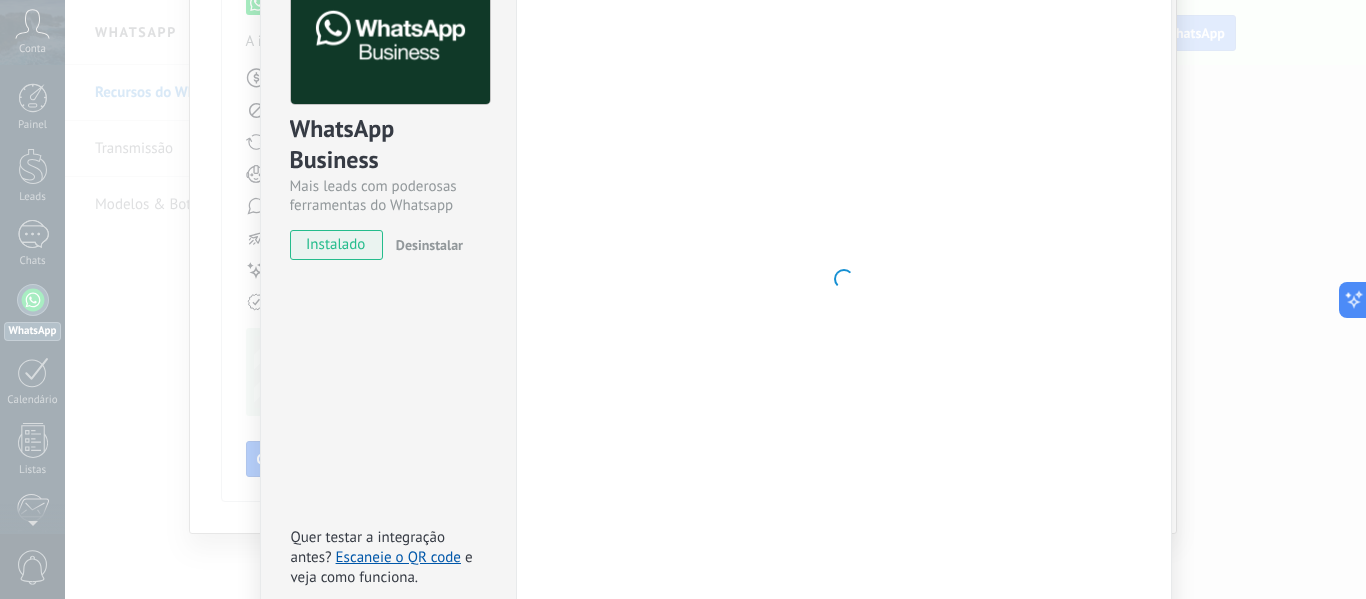 scroll, scrollTop: 0, scrollLeft: 0, axis: both 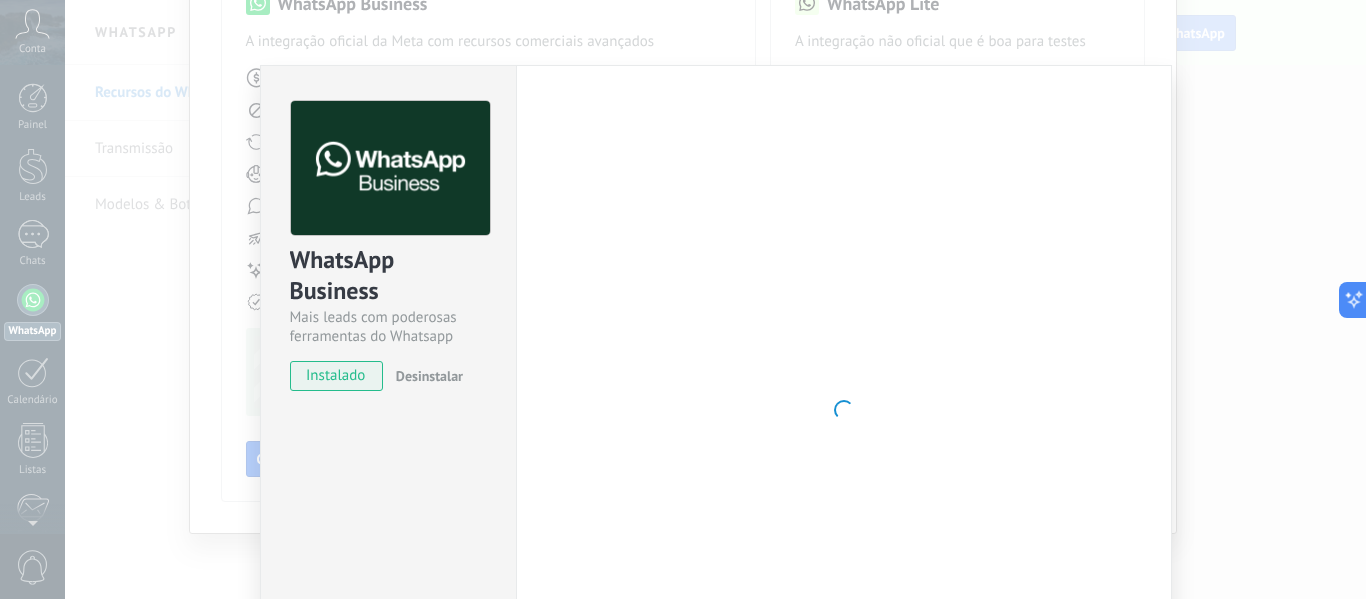 click on "WhatsApp Business Mais leads com poderosas ferramentas do Whatsapp instalado Desinstalar Quer testar a integração antes?   Escaneie o QR code   e veja como funciona. Configurações Autorização This tab logs the users who have granted integration access to this account. If you want to to remove a user's ability to send requests to the account on behalf of this integration, you can revoke access. If access is revoked from all users, the integration will stop working. This app is installed, but no one has given it access yet. WhatsApp Cloud API Mais _:  Salvar < Voltar 1 Selecionar aplicativo 2 Conectar Facebook 3 Finalizar configuração Continuar com o Facebook Essa etapa leva cerca de 5 minutos. Algumas mensagens podem não ser entregues durante essa etapa, portanto, tente programá-la quando a atividade estiver baixa. Continuar com o Facebook Guia passo-a-passo Precisa de ajuda?" at bounding box center [715, 299] 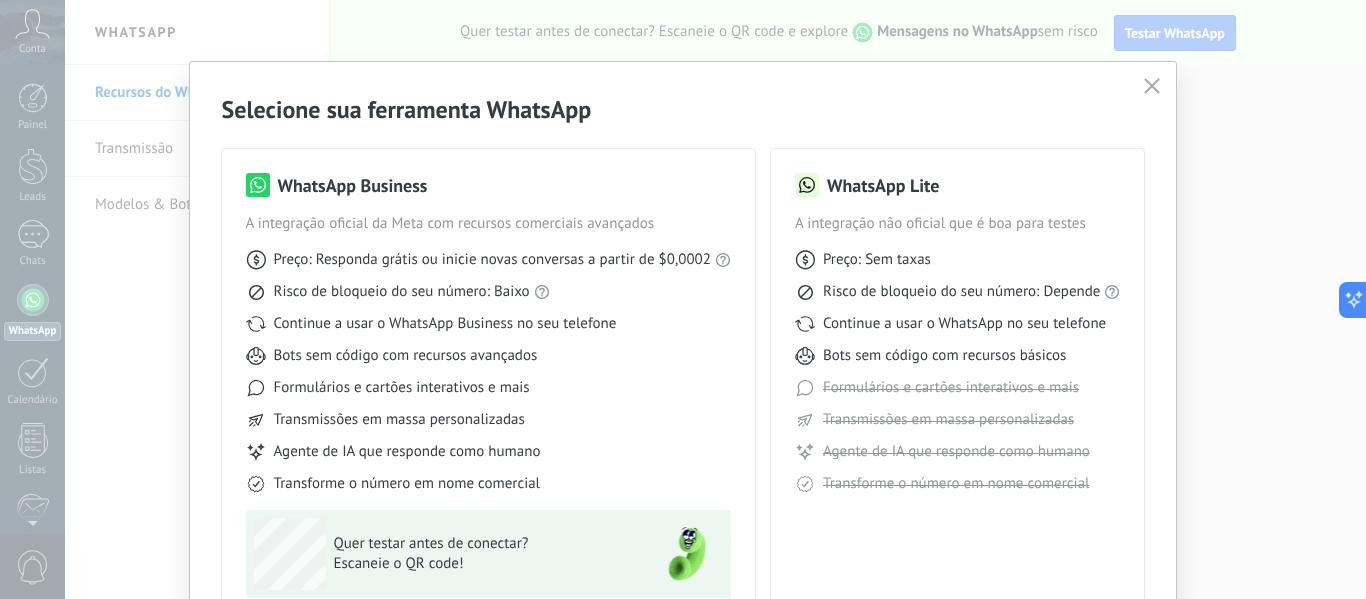 scroll, scrollTop: 0, scrollLeft: 0, axis: both 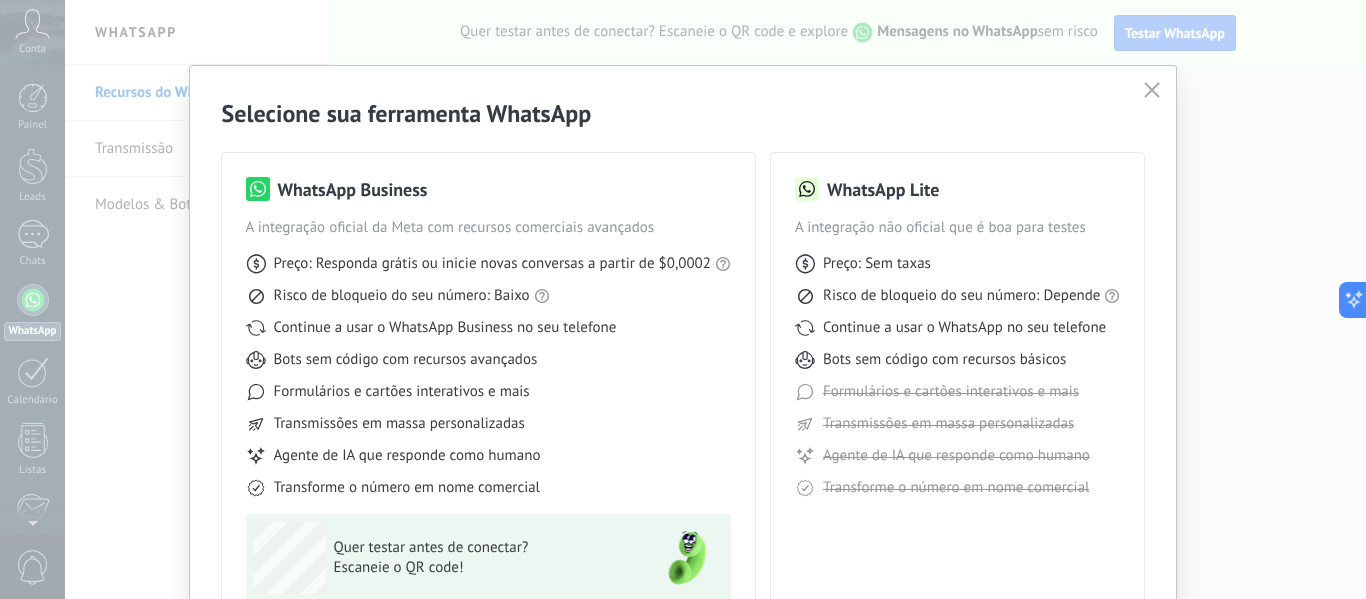 click at bounding box center [1152, 90] 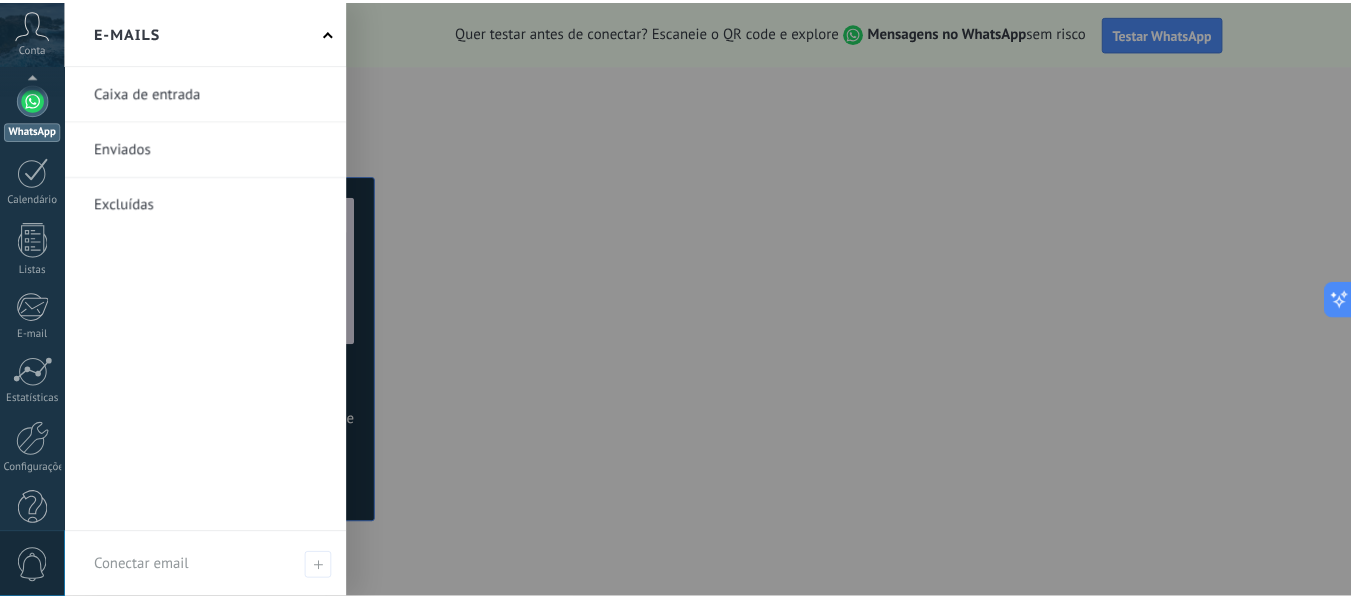 scroll, scrollTop: 233, scrollLeft: 0, axis: vertical 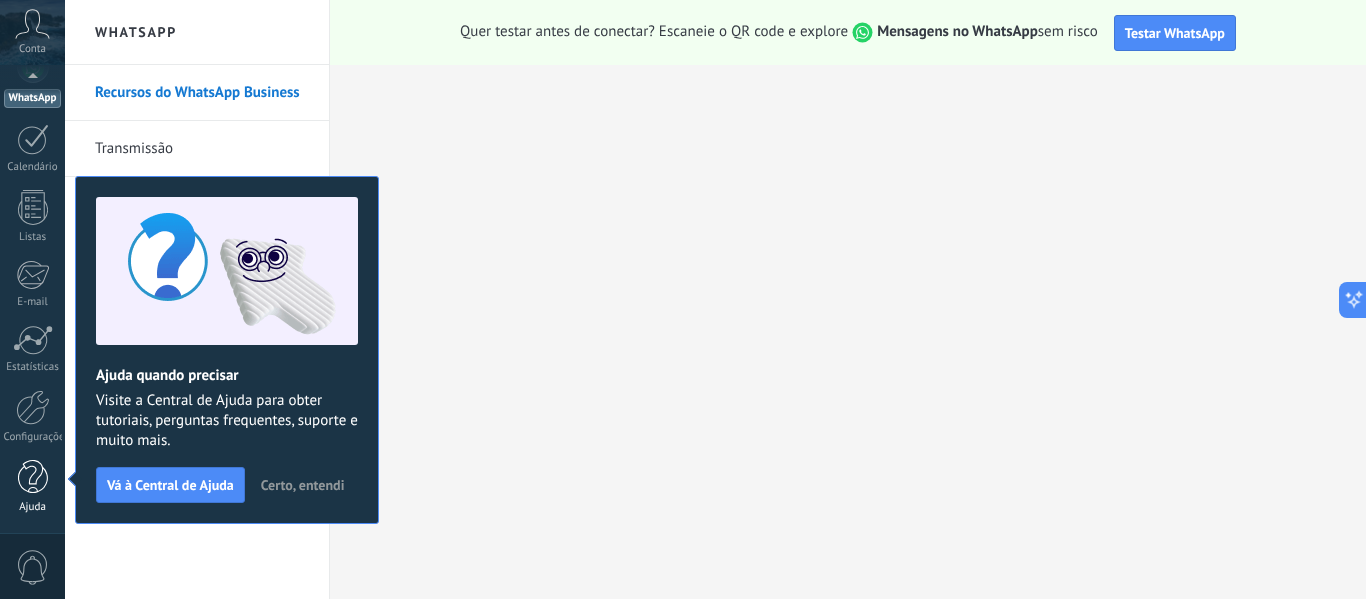 click at bounding box center (33, 477) 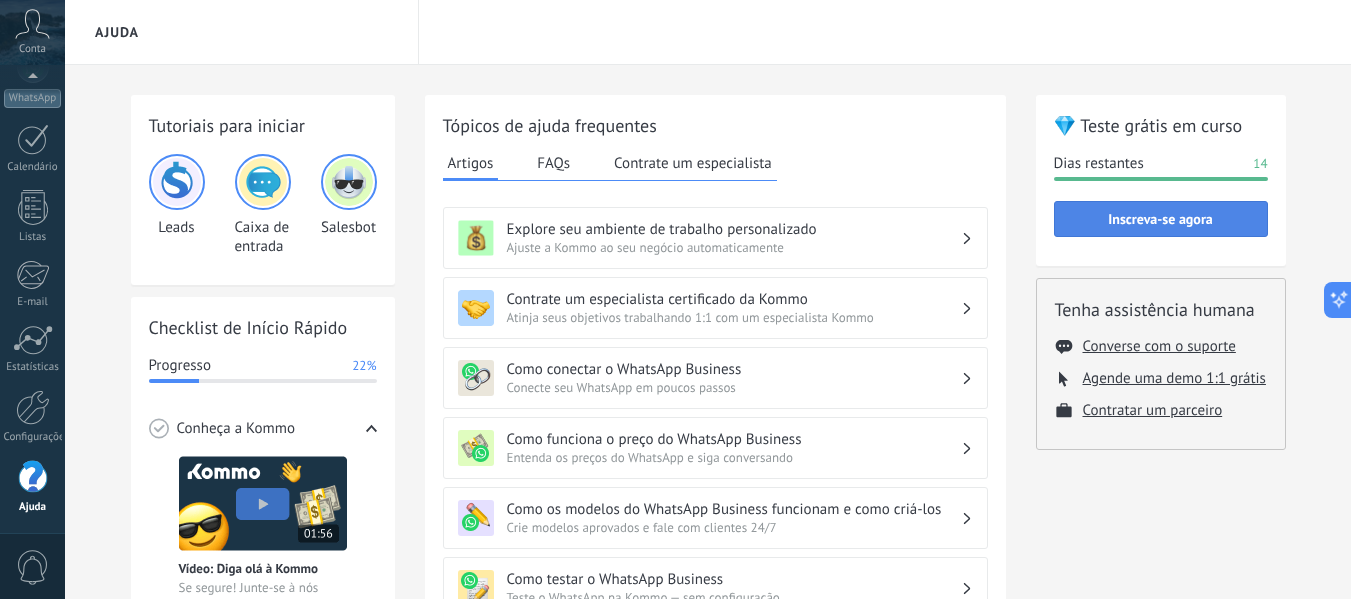 scroll, scrollTop: 100, scrollLeft: 0, axis: vertical 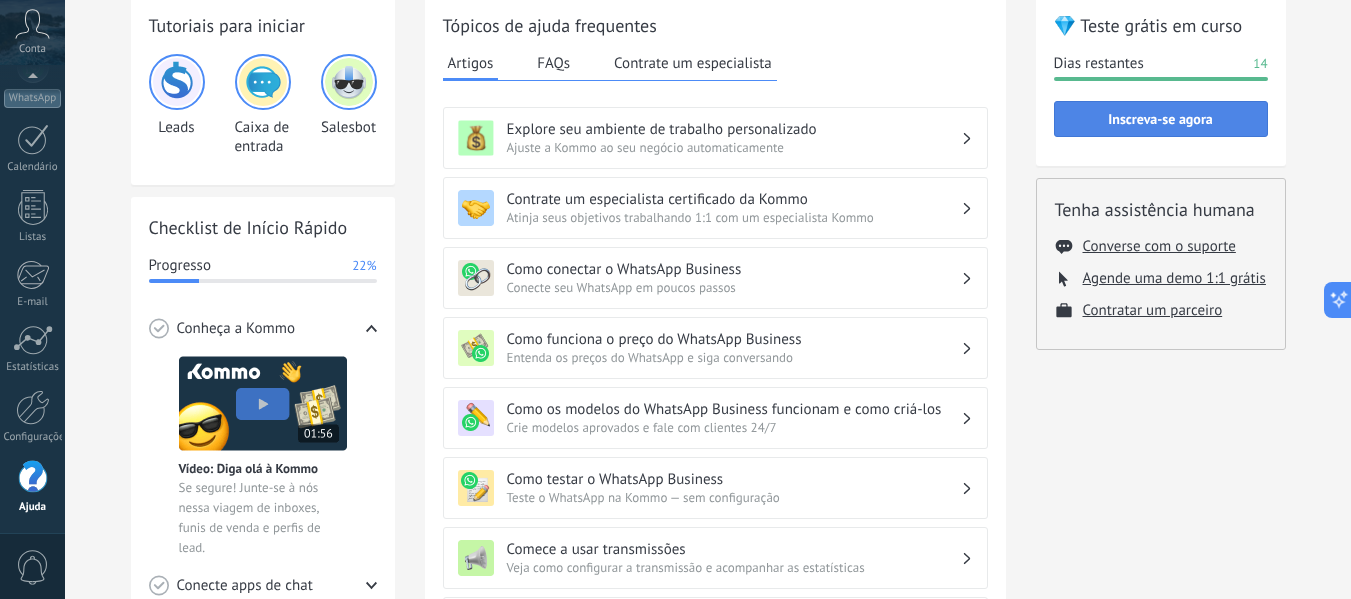 click on "Inscreva-se agora" at bounding box center (1160, 119) 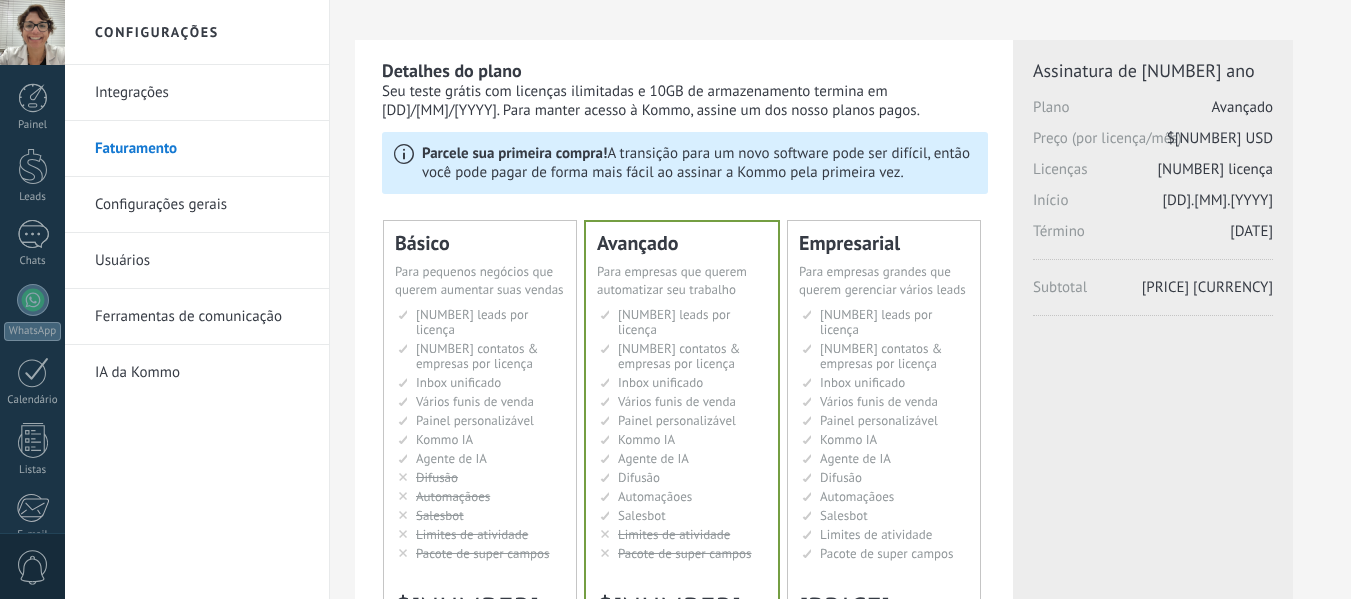 scroll, scrollTop: 100, scrollLeft: 0, axis: vertical 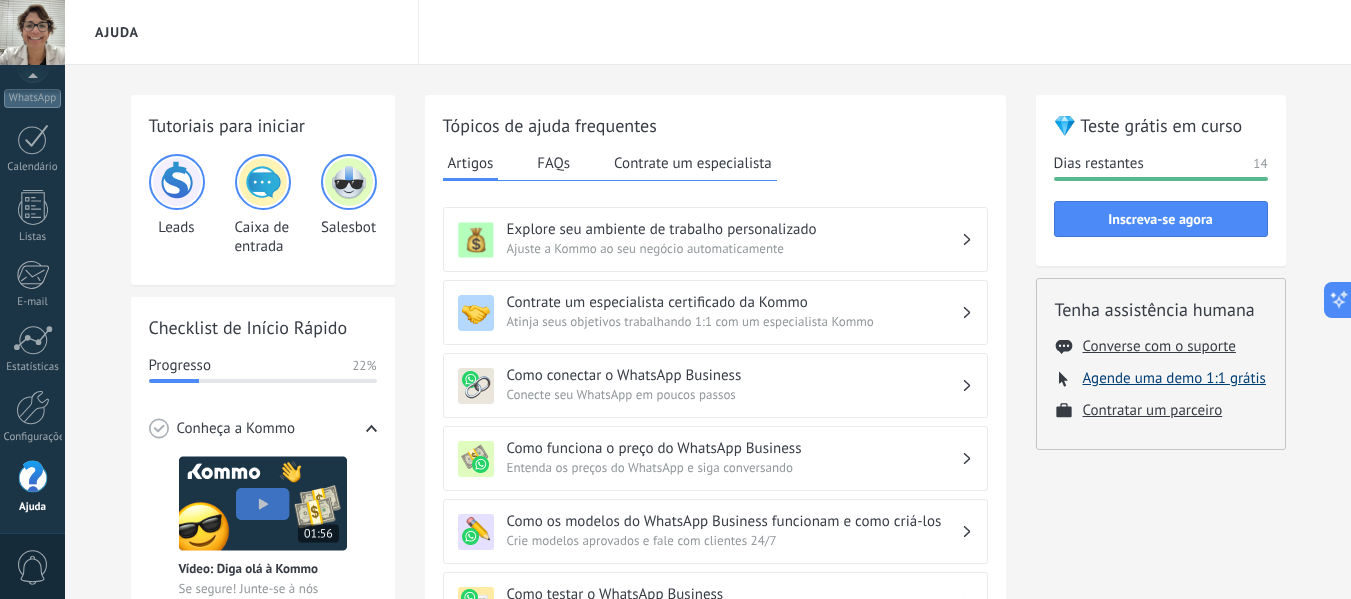 click on "Agende uma demo 1:1 grátis" at bounding box center (1159, 346) 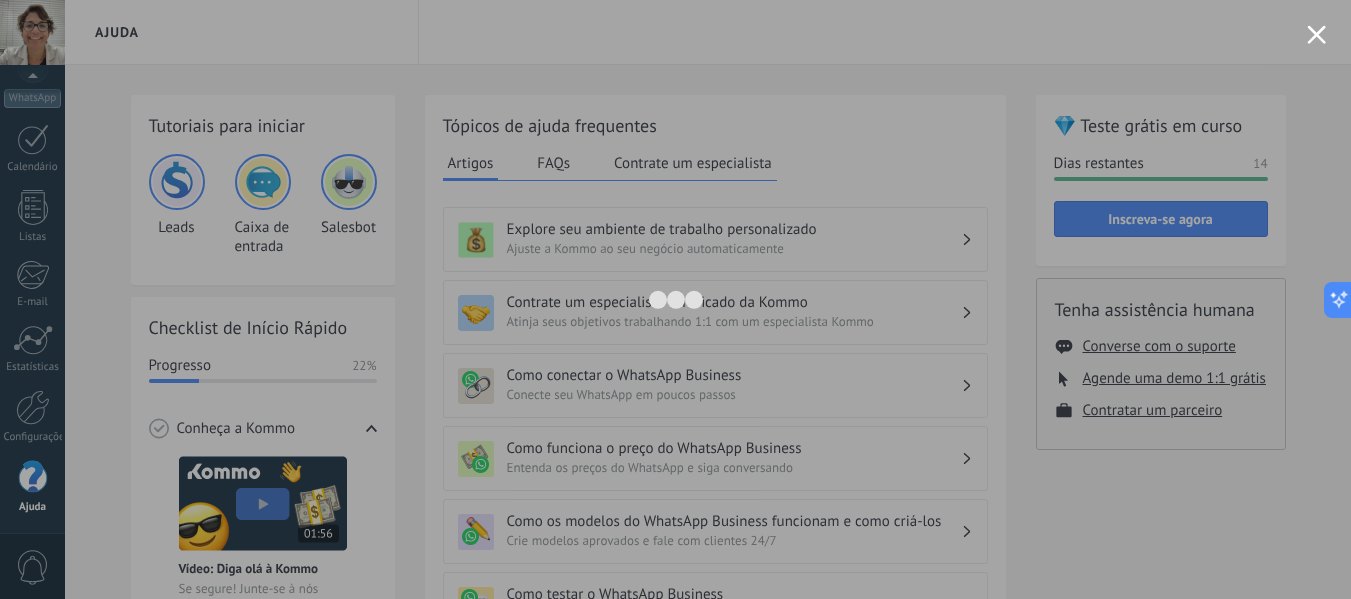 click at bounding box center [1316, 34] 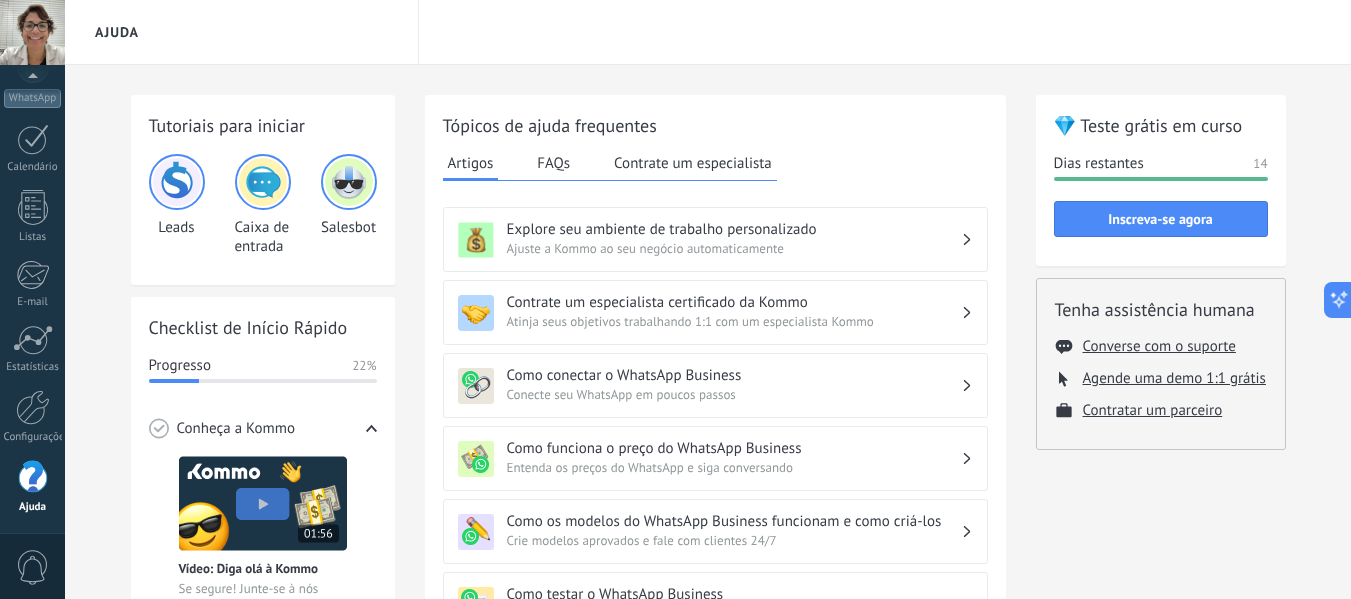 click on "Ajuda" at bounding box center [708, 32] 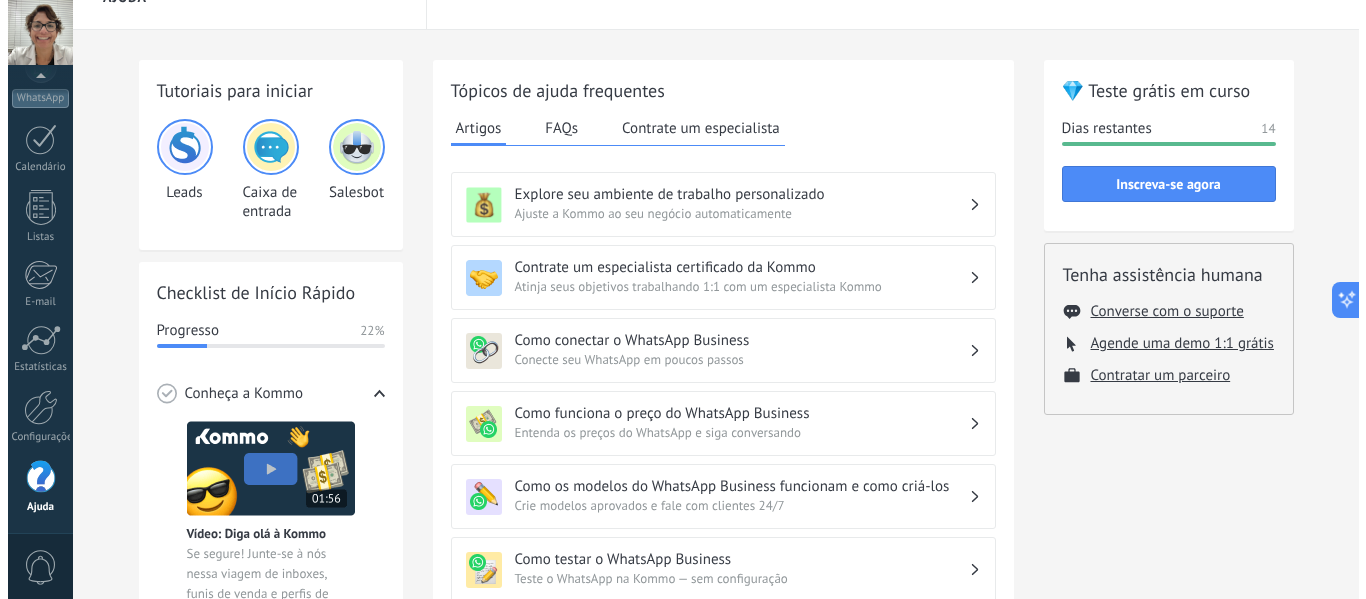 scroll, scrollTop: 0, scrollLeft: 0, axis: both 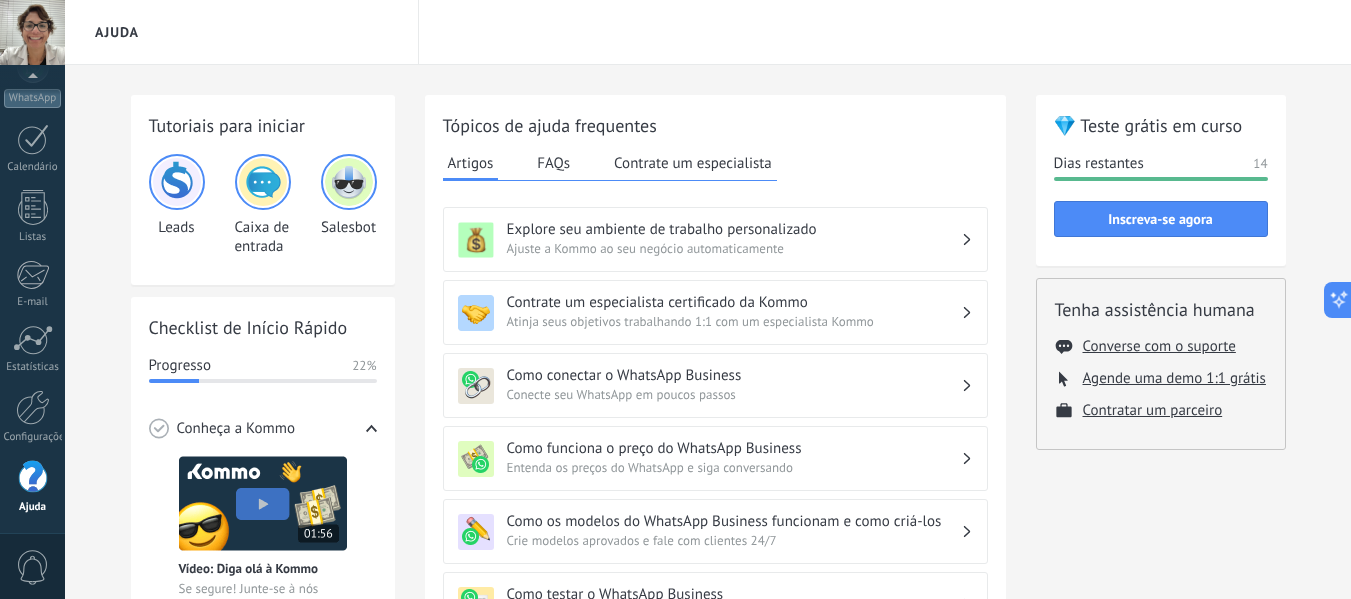 click at bounding box center (177, 182) 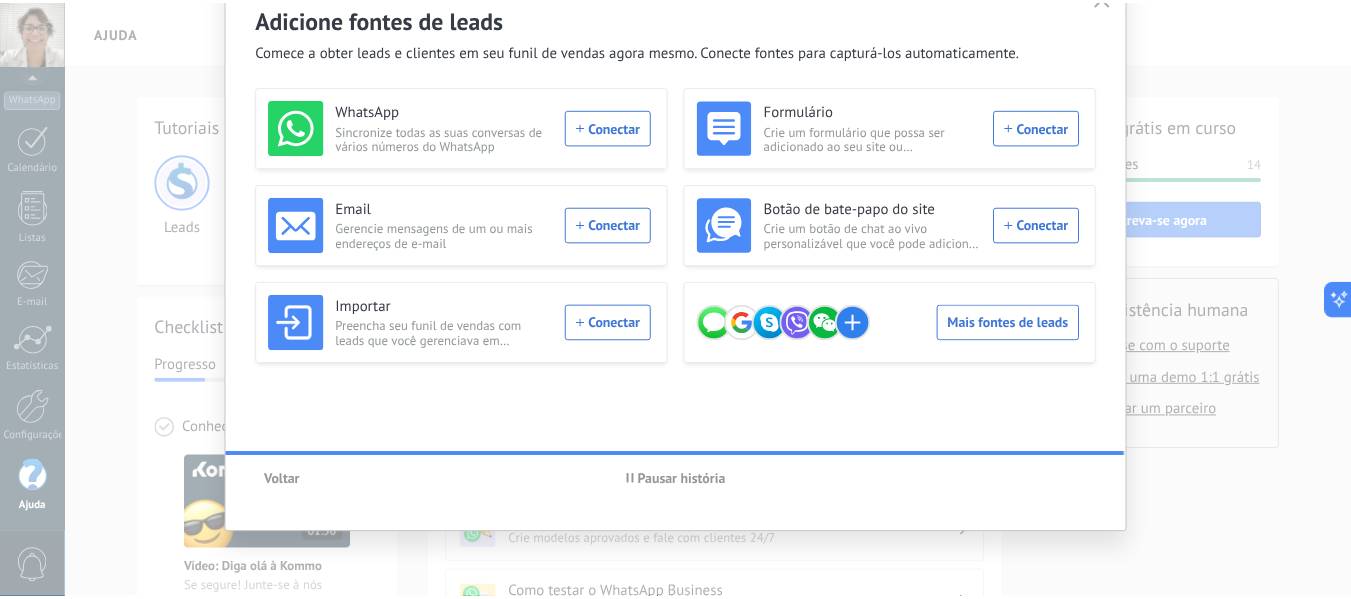 scroll, scrollTop: 0, scrollLeft: 0, axis: both 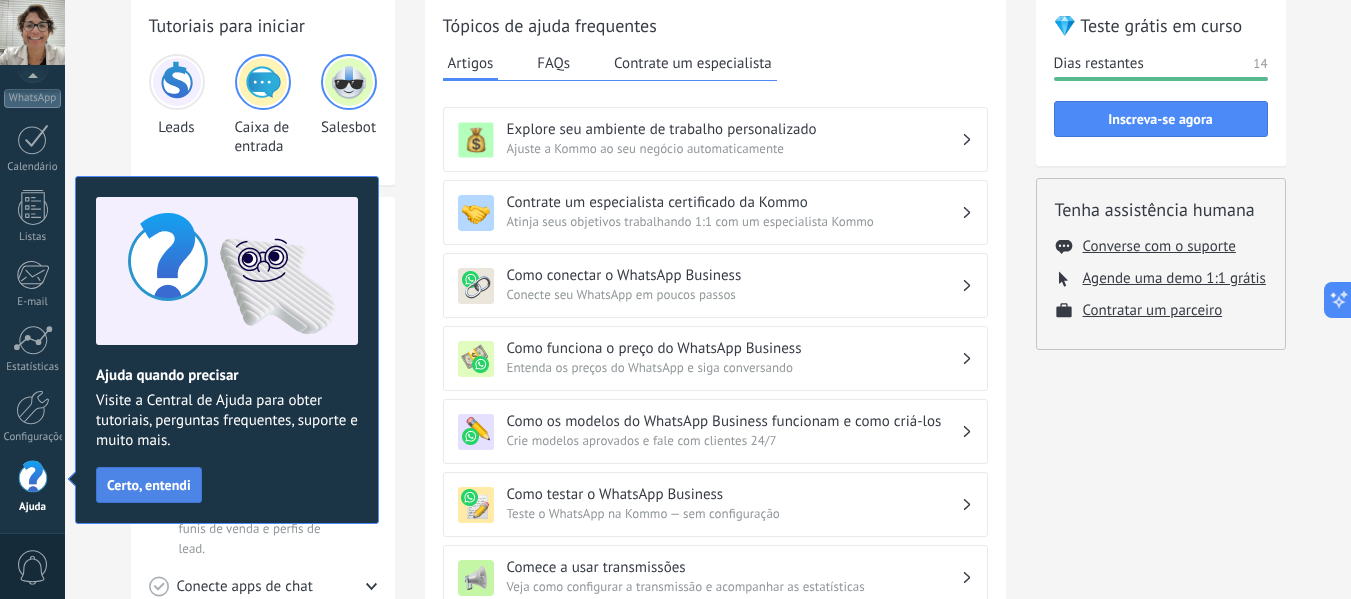 click on "Certo, entendi" at bounding box center (149, 485) 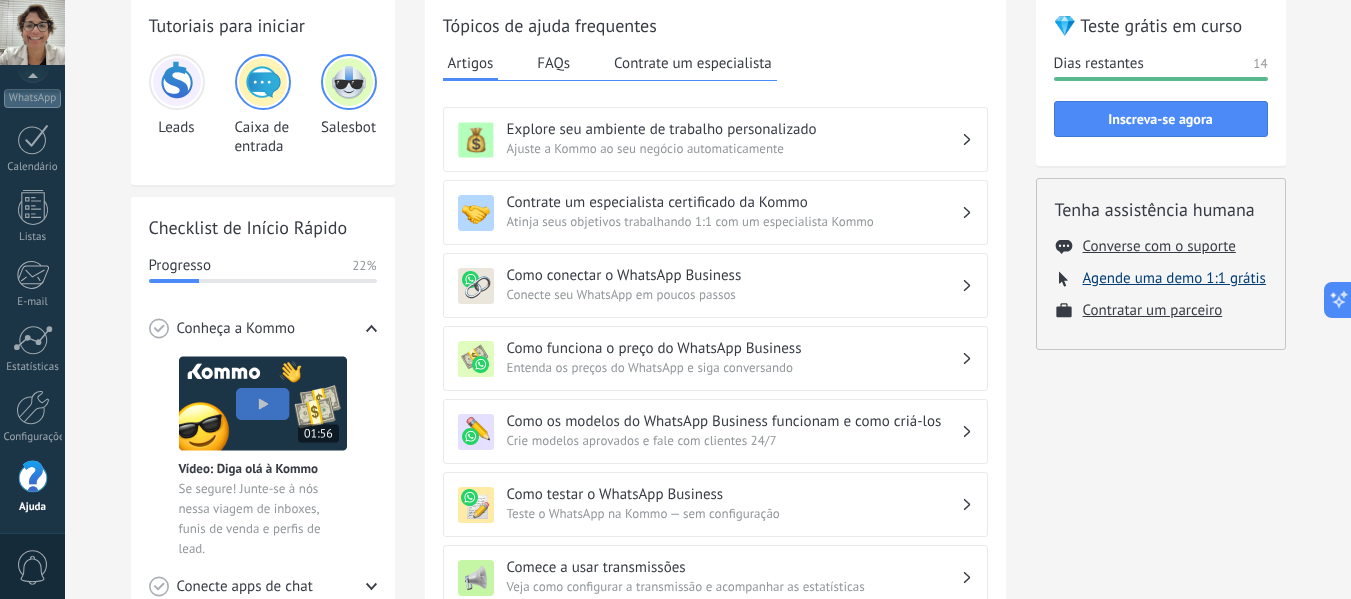 click on "Agende uma demo 1:1 grátis" at bounding box center [1159, 246] 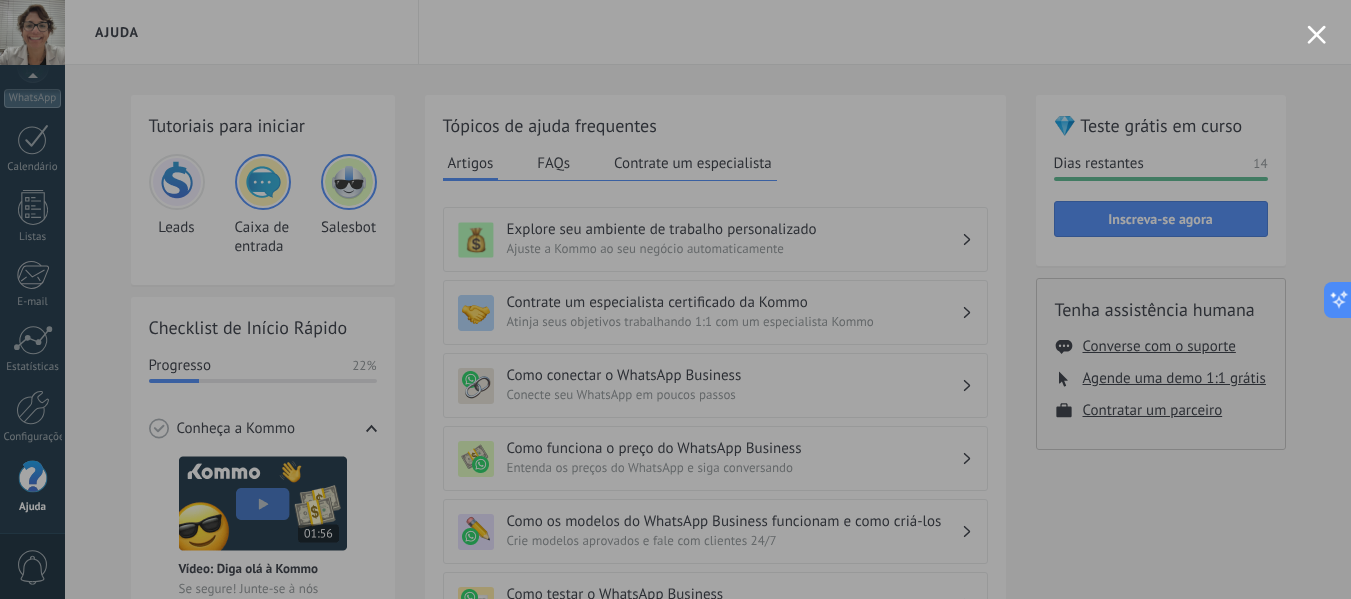 scroll, scrollTop: 500, scrollLeft: 0, axis: vertical 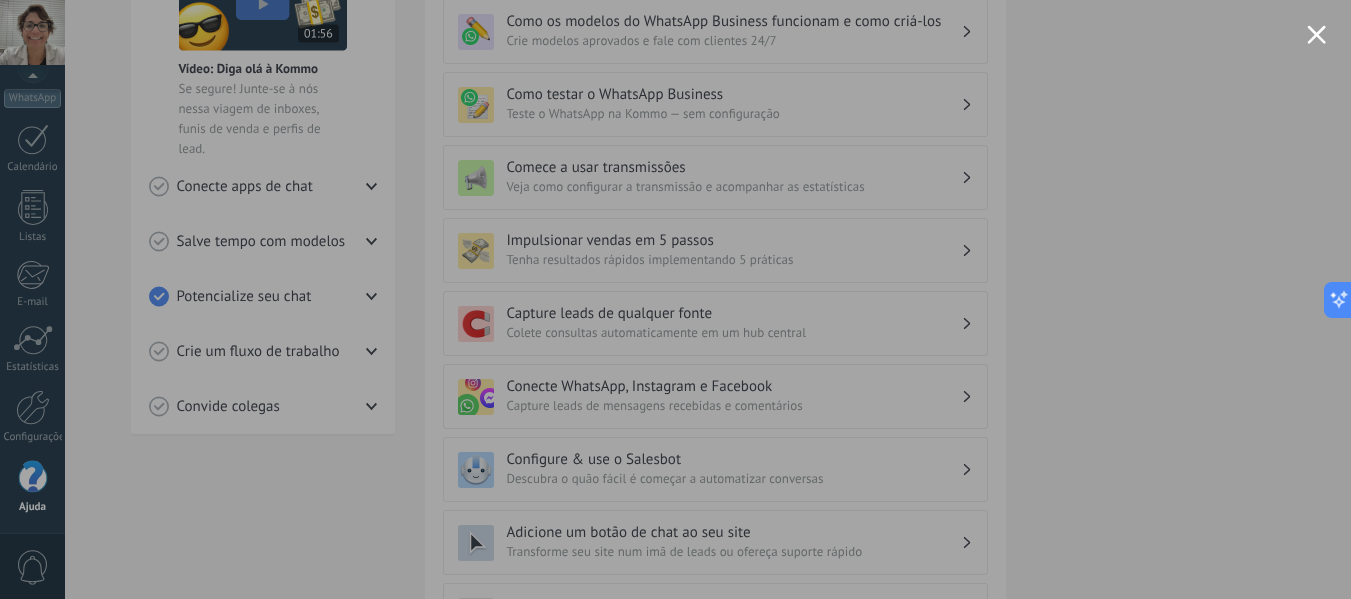 click at bounding box center (1316, 34) 